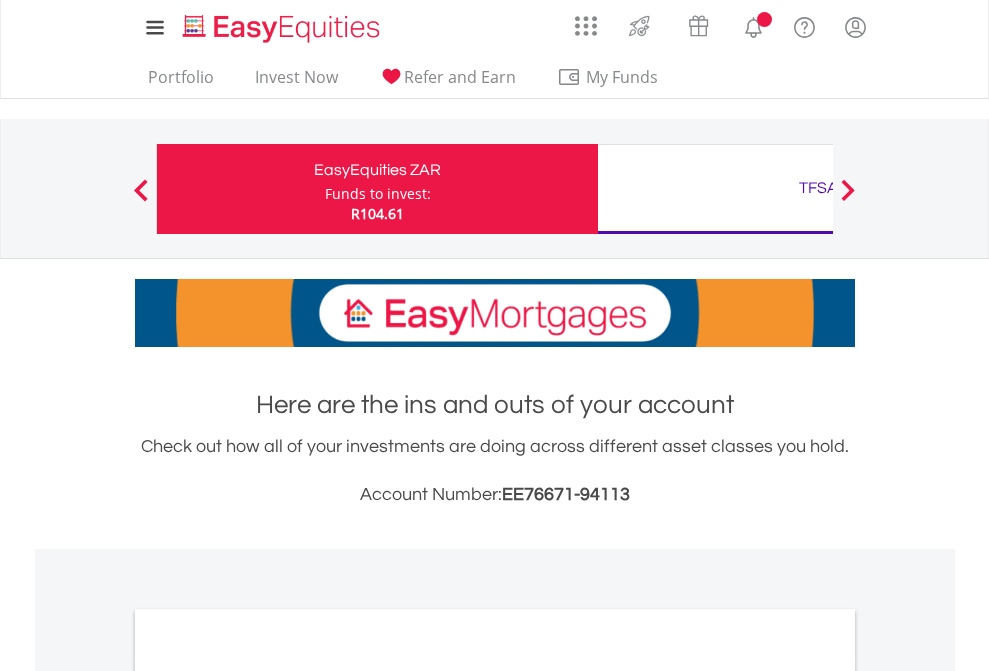 scroll, scrollTop: 0, scrollLeft: 0, axis: both 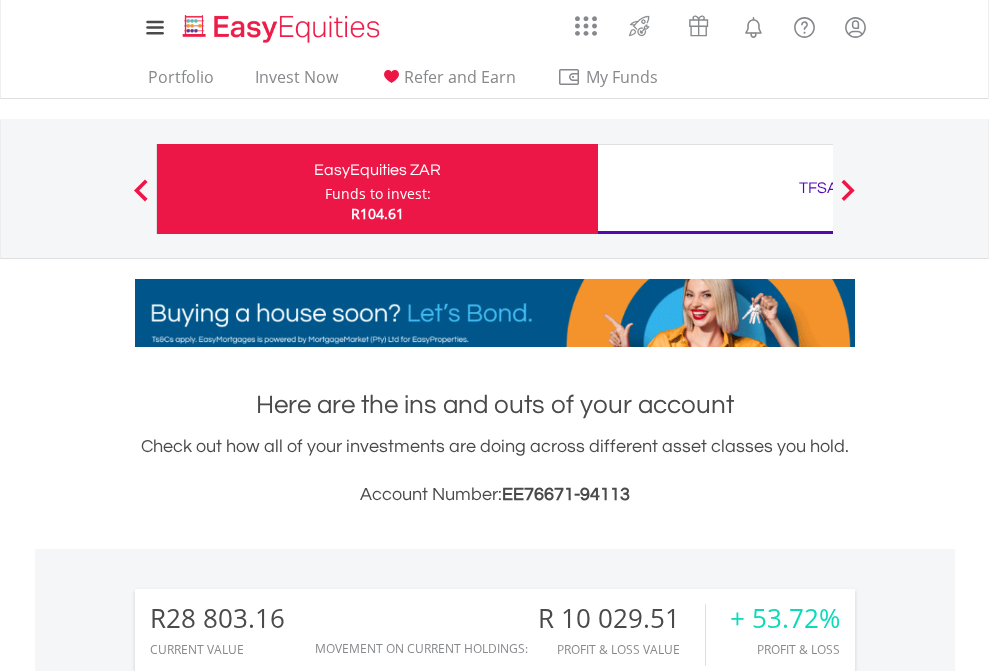 click on "Funds to invest:" at bounding box center [378, 194] 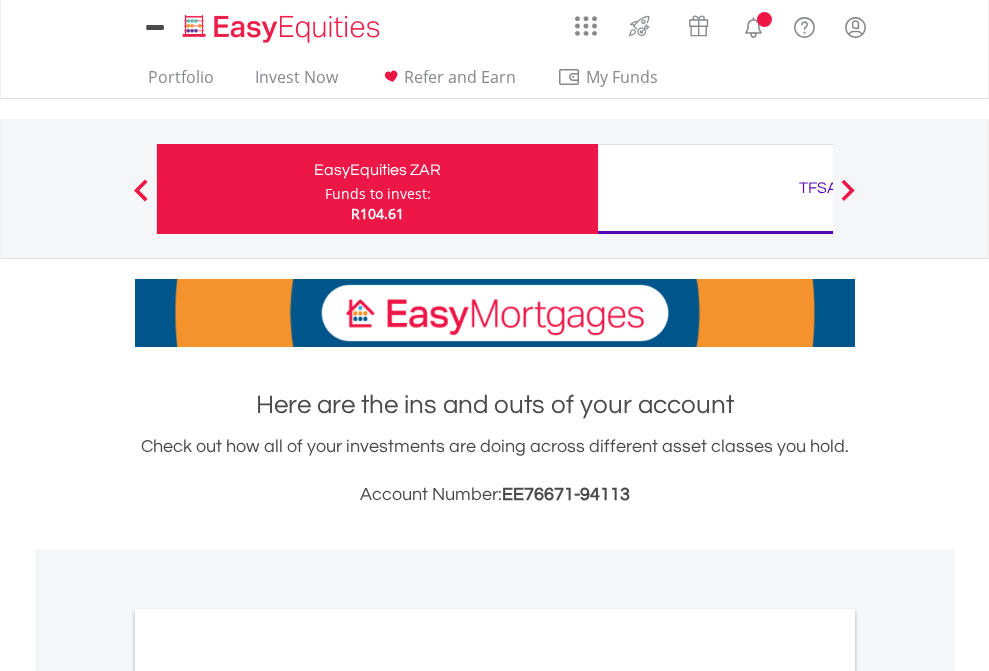scroll, scrollTop: 0, scrollLeft: 0, axis: both 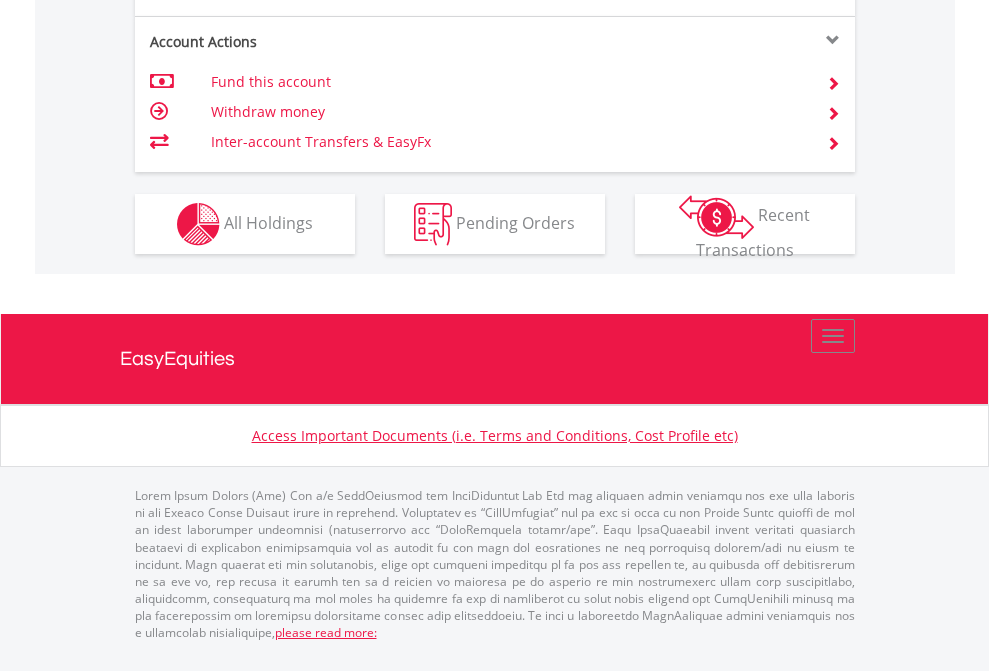 click on "Investment types" at bounding box center (706, -337) 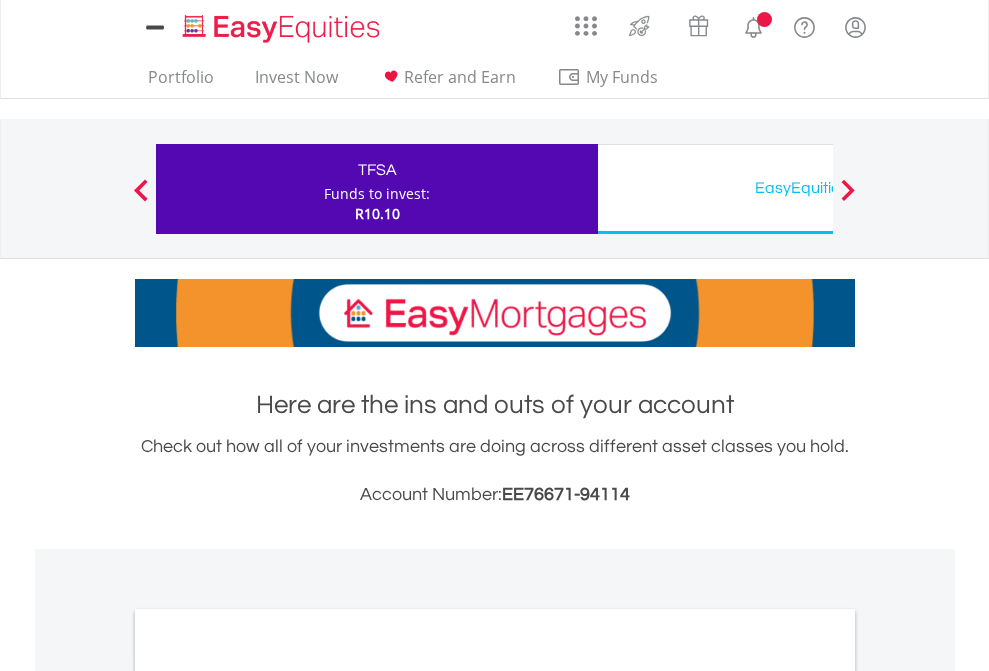 scroll, scrollTop: 0, scrollLeft: 0, axis: both 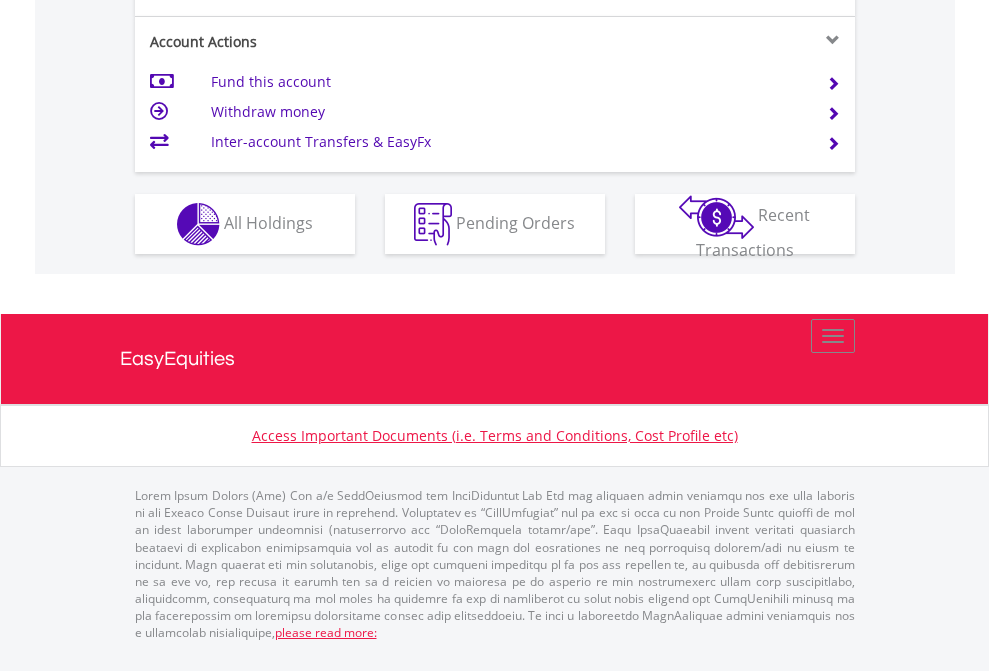 click on "Investment types" at bounding box center (706, -337) 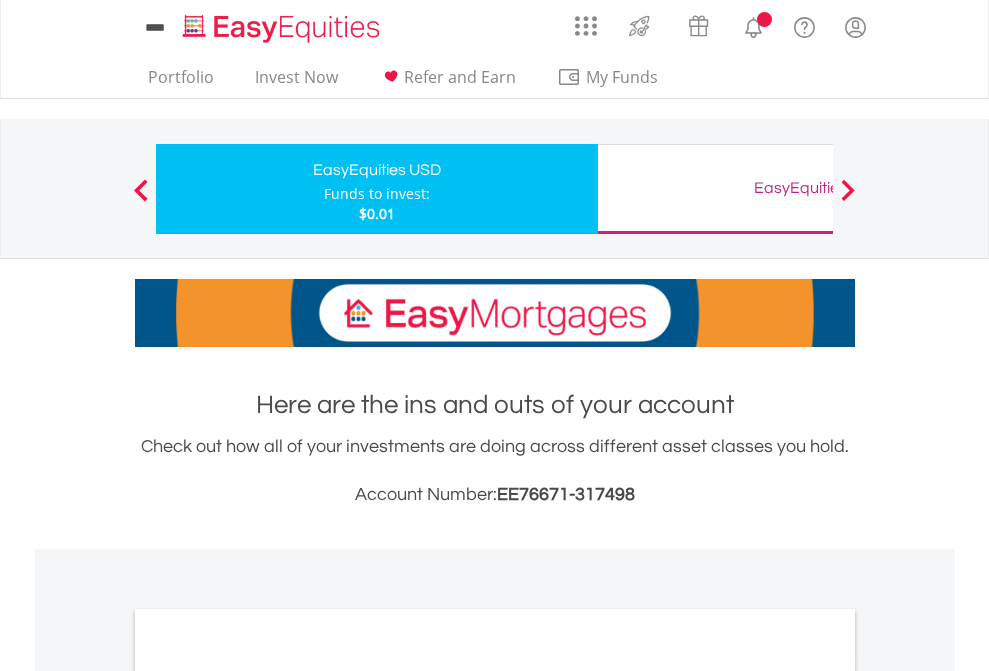 scroll, scrollTop: 0, scrollLeft: 0, axis: both 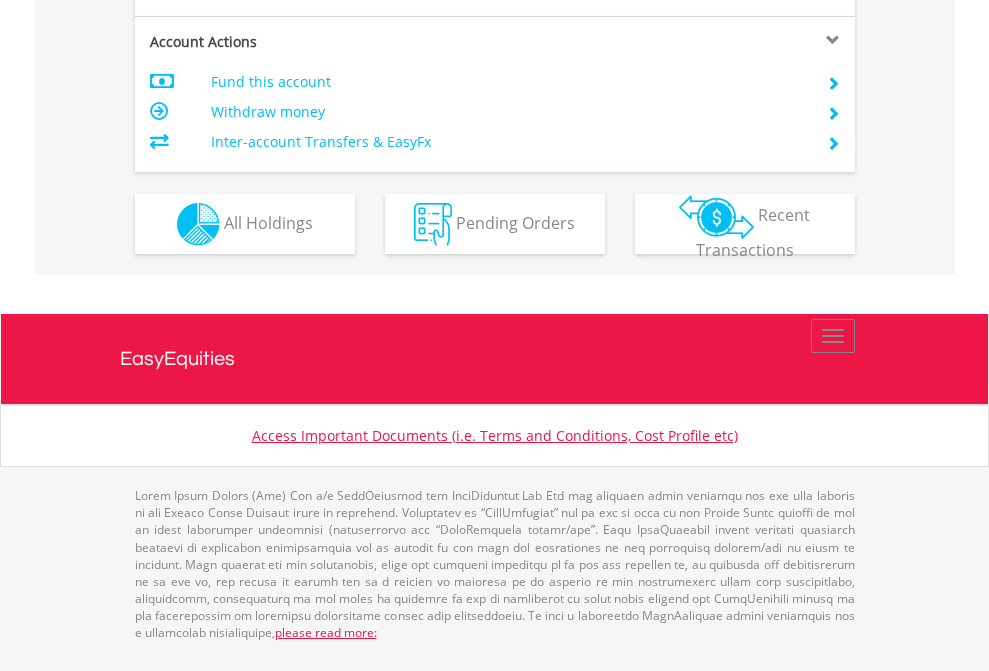 click on "Investment types" at bounding box center (706, -337) 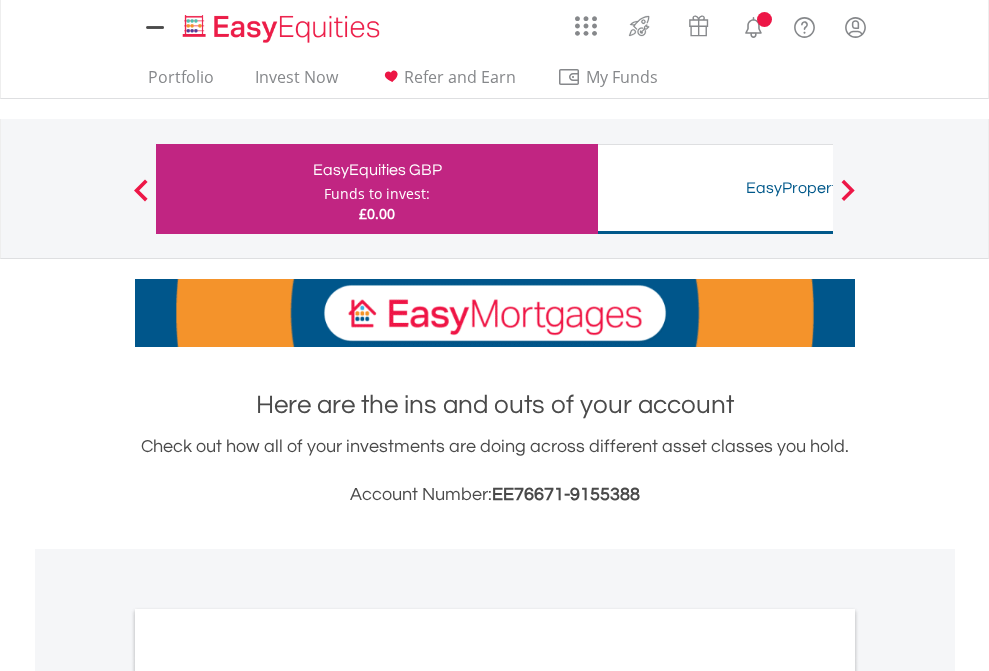 scroll, scrollTop: 0, scrollLeft: 0, axis: both 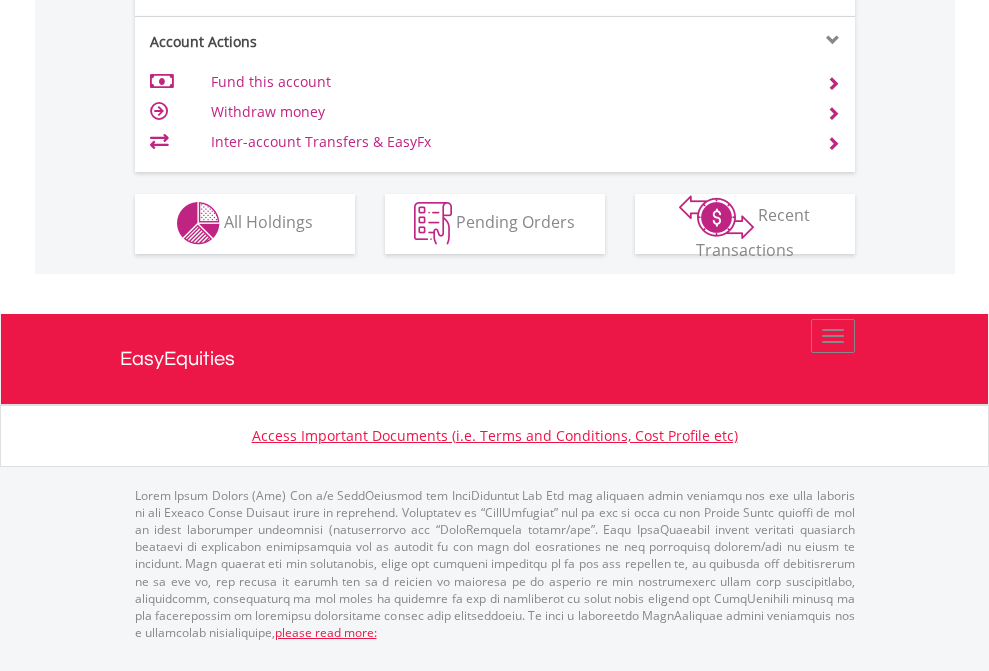 click on "Investment types" at bounding box center [706, -353] 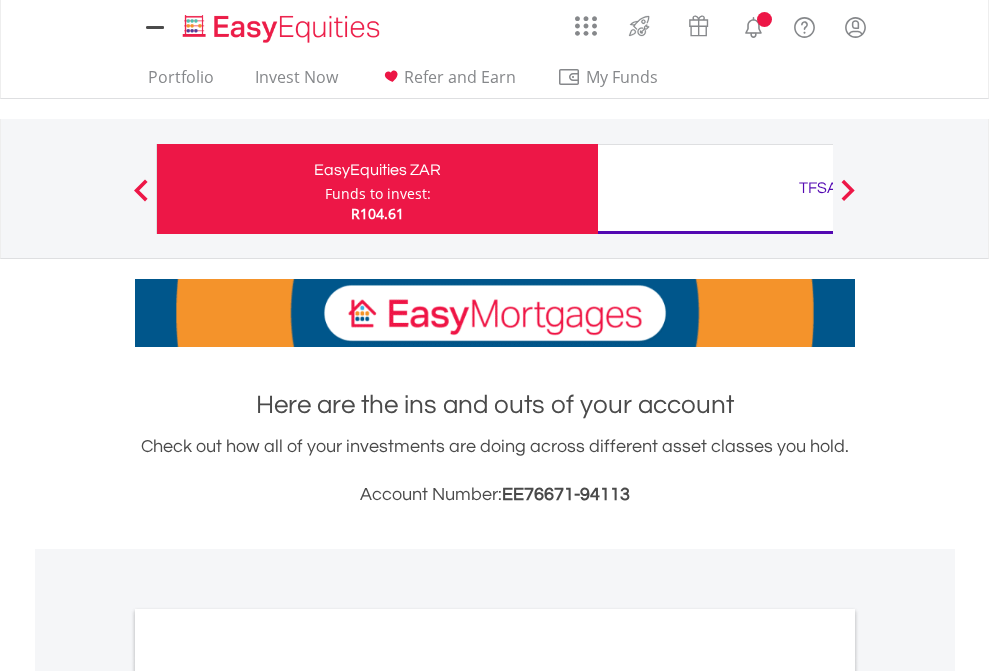 scroll, scrollTop: 0, scrollLeft: 0, axis: both 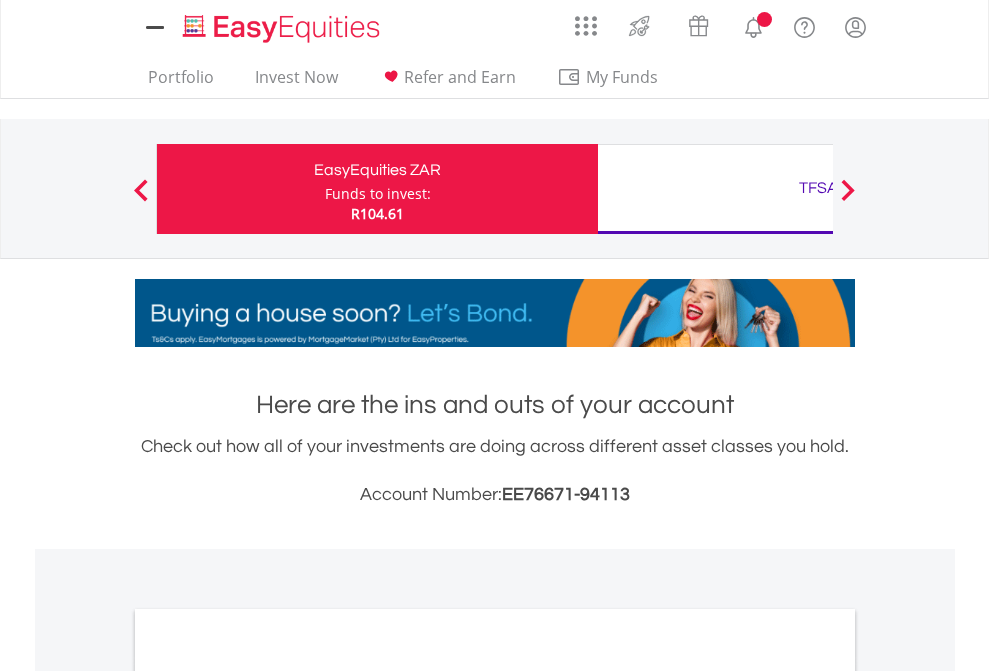 click on "All Holdings" at bounding box center [268, 1096] 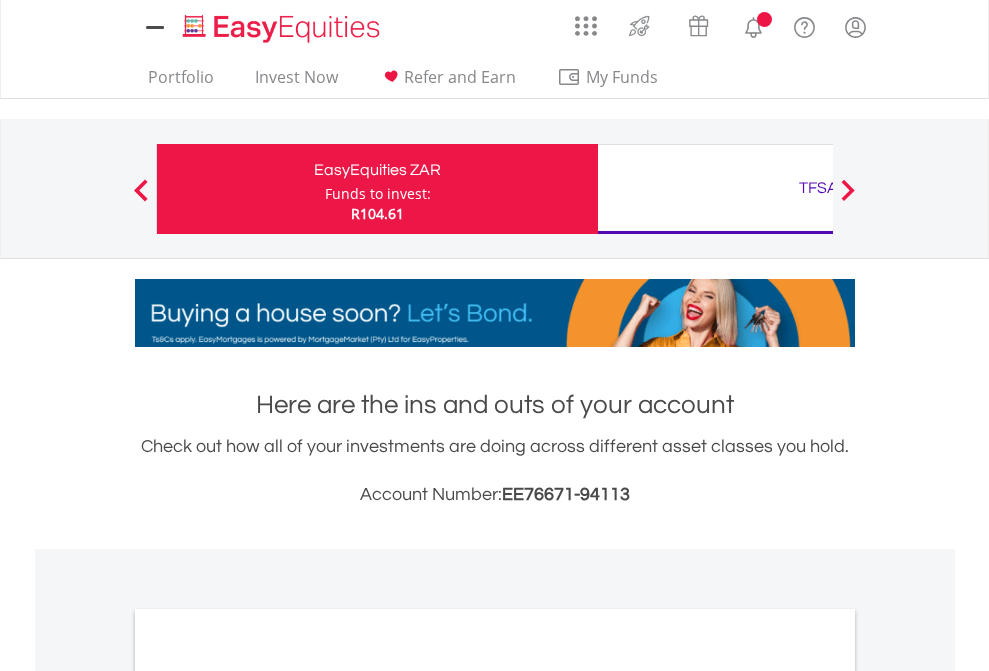 scroll, scrollTop: 1202, scrollLeft: 0, axis: vertical 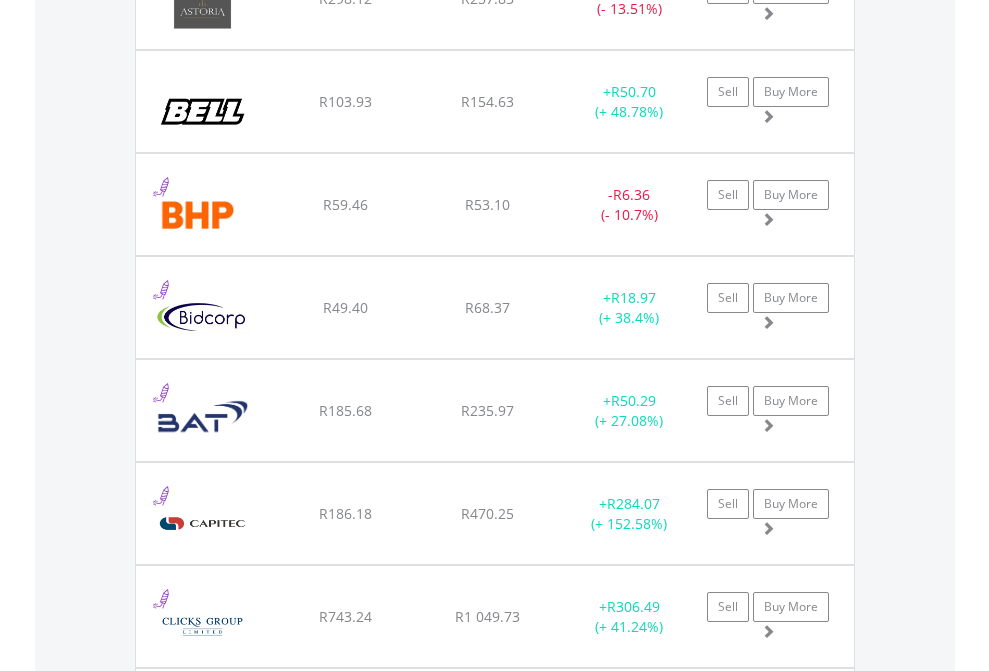 click on "TFSA" at bounding box center [818, -2196] 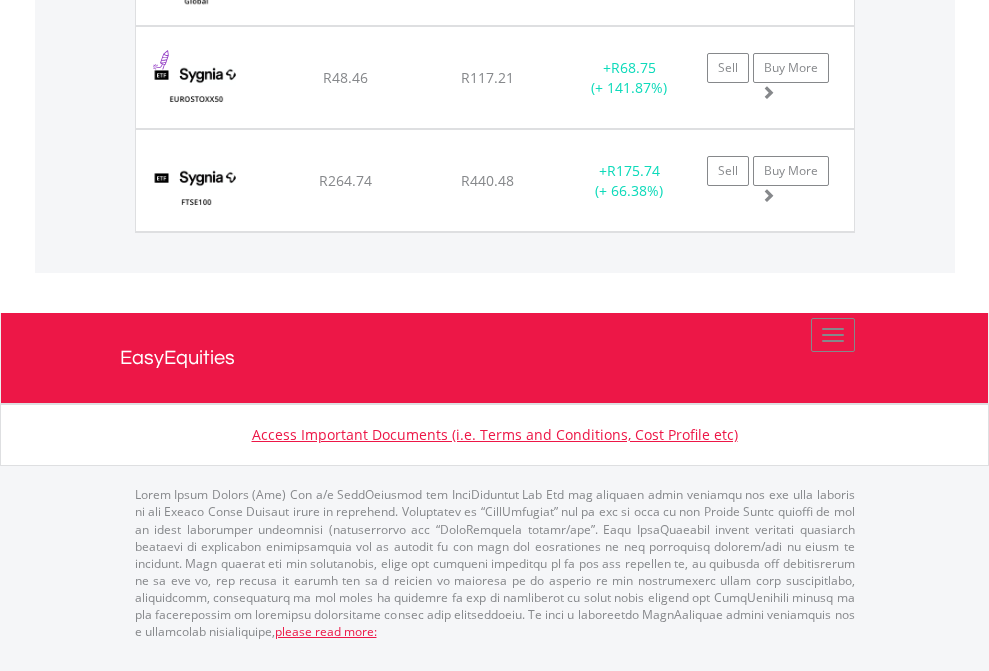 click on "EasyEquities USD" at bounding box center (818, -1934) 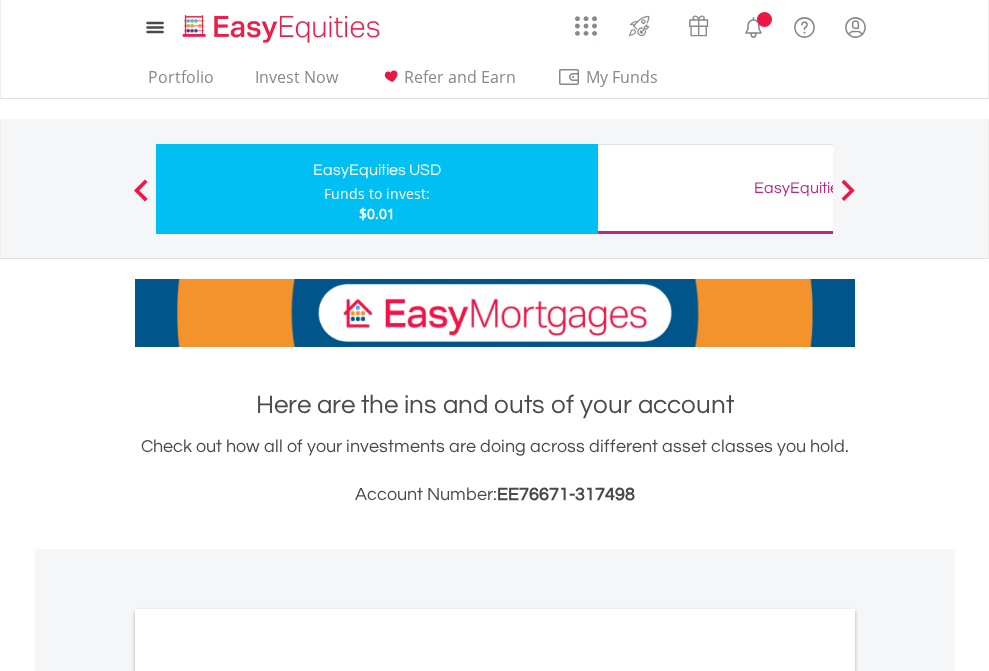 scroll, scrollTop: 1202, scrollLeft: 0, axis: vertical 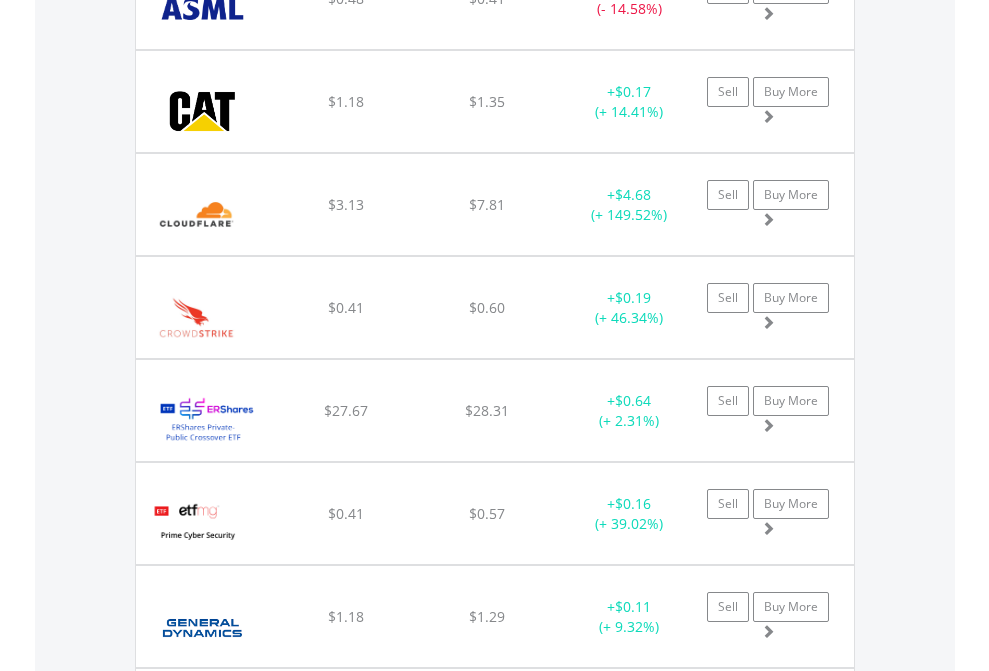 click on "EasyEquities GBP" at bounding box center (818, -2116) 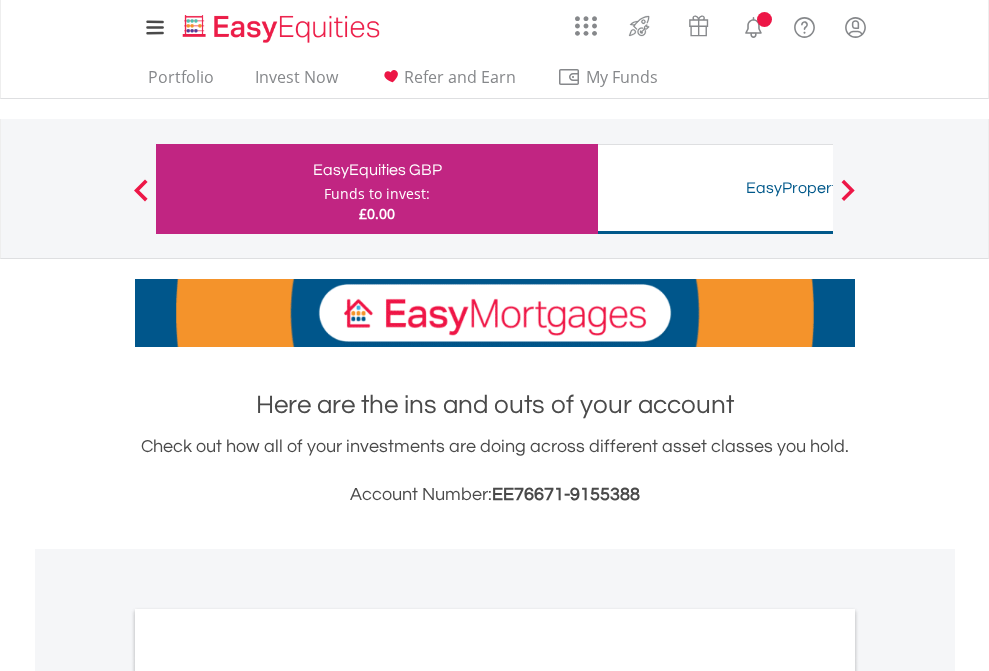 scroll, scrollTop: 1202, scrollLeft: 0, axis: vertical 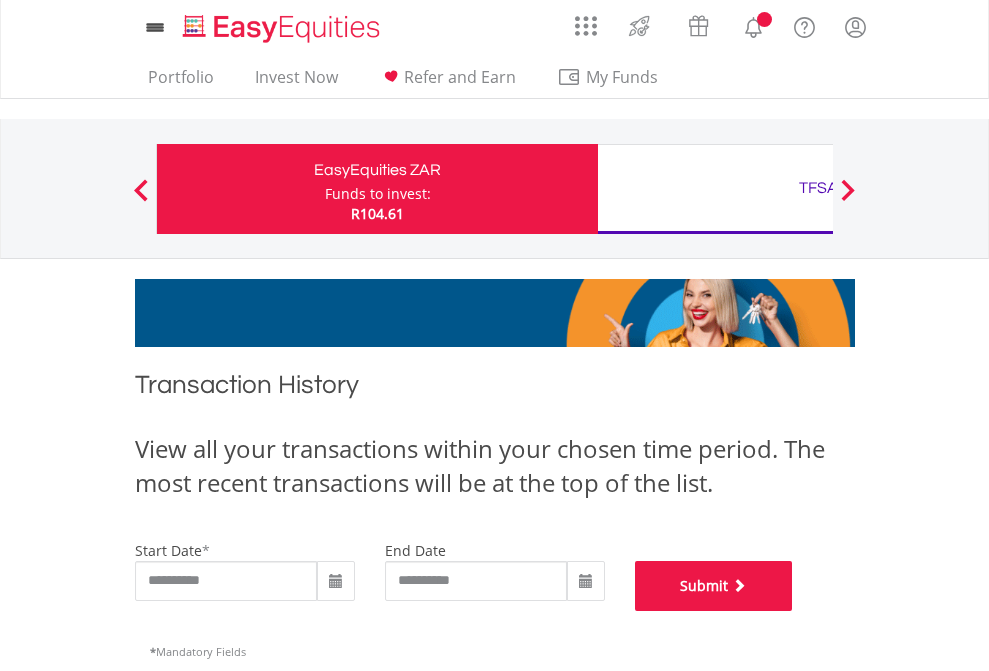 click on "Submit" at bounding box center [714, 586] 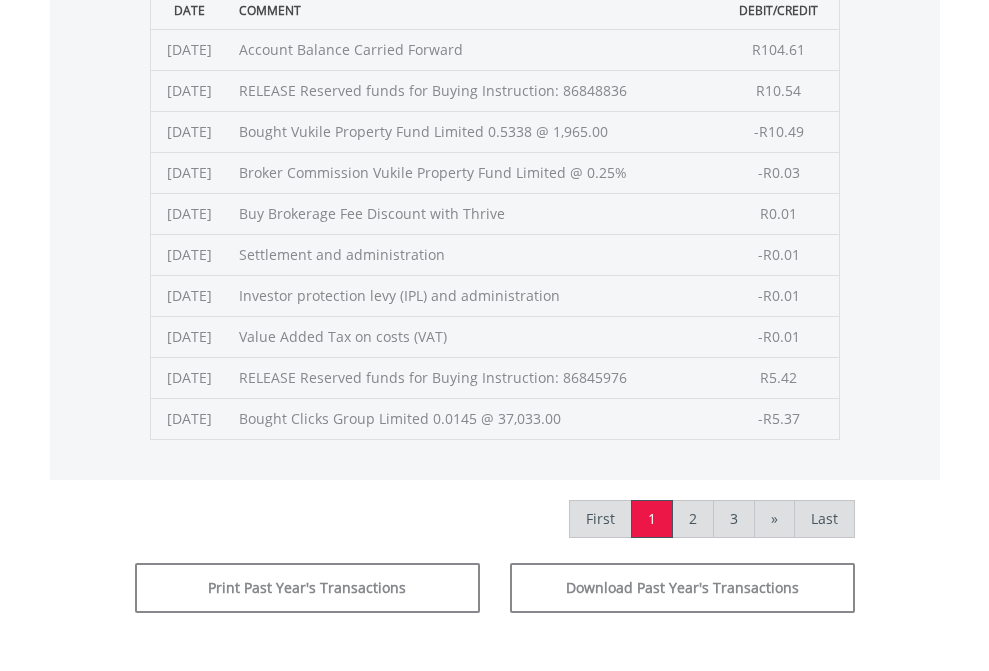 scroll, scrollTop: 811, scrollLeft: 0, axis: vertical 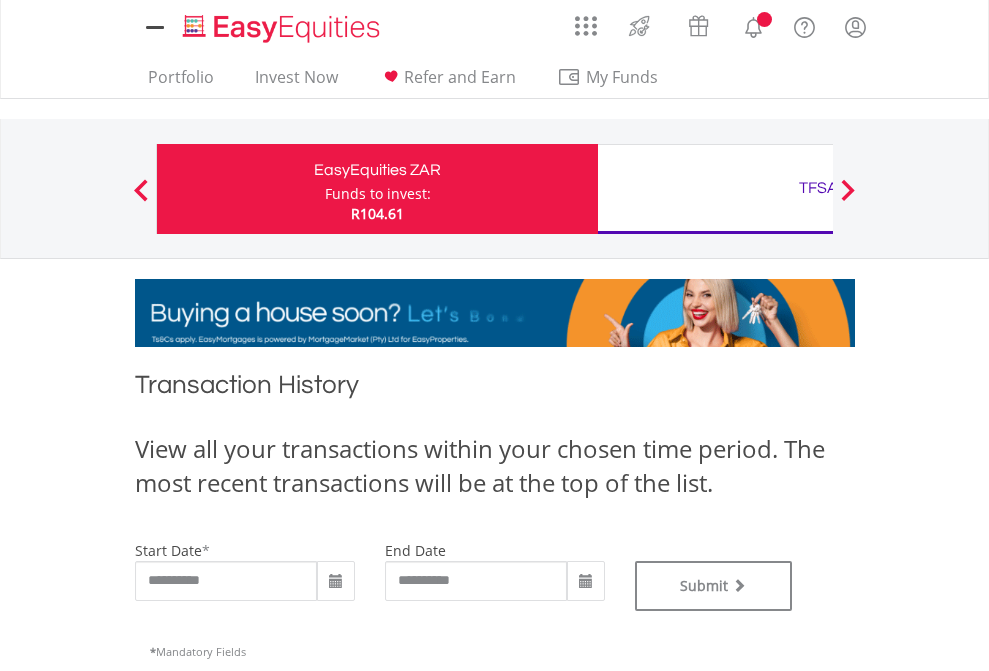 click on "TFSA" at bounding box center [818, 188] 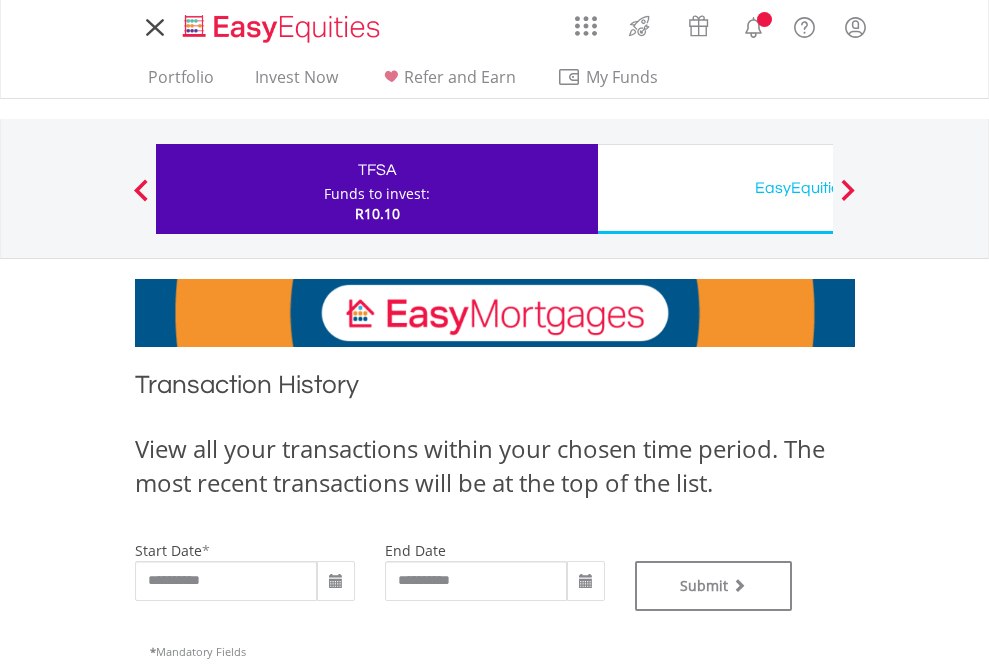 scroll, scrollTop: 0, scrollLeft: 0, axis: both 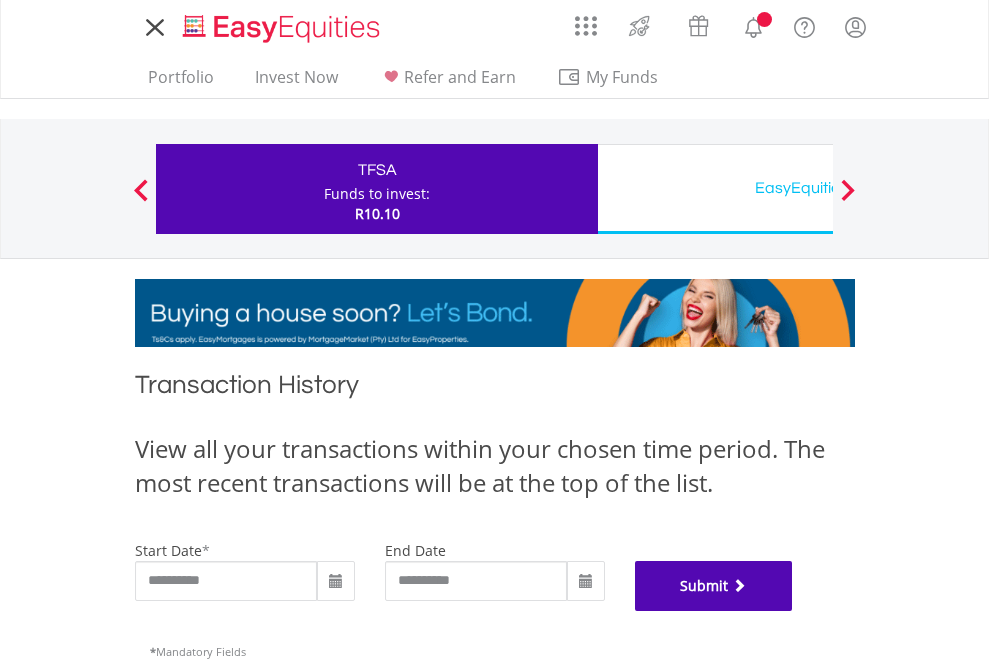 click on "Submit" at bounding box center (714, 586) 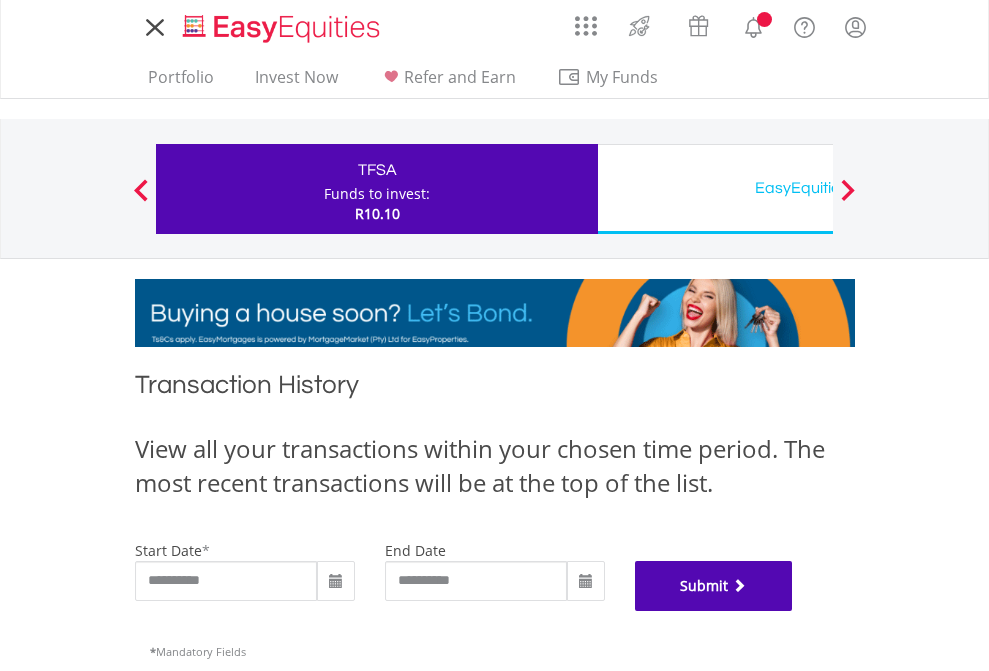 scroll, scrollTop: 811, scrollLeft: 0, axis: vertical 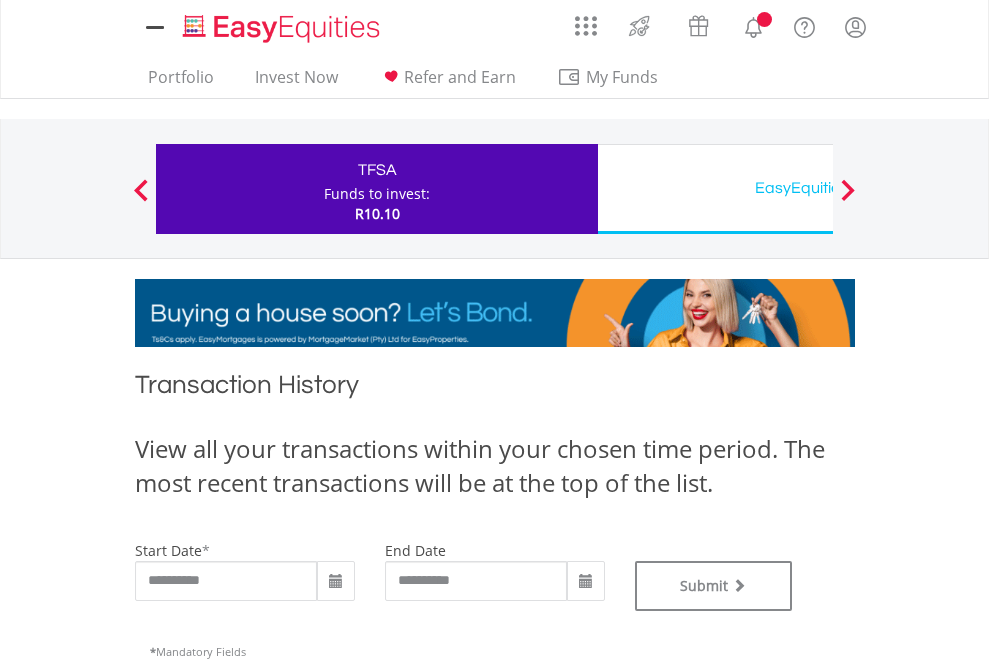 click on "EasyEquities USD" at bounding box center (818, 188) 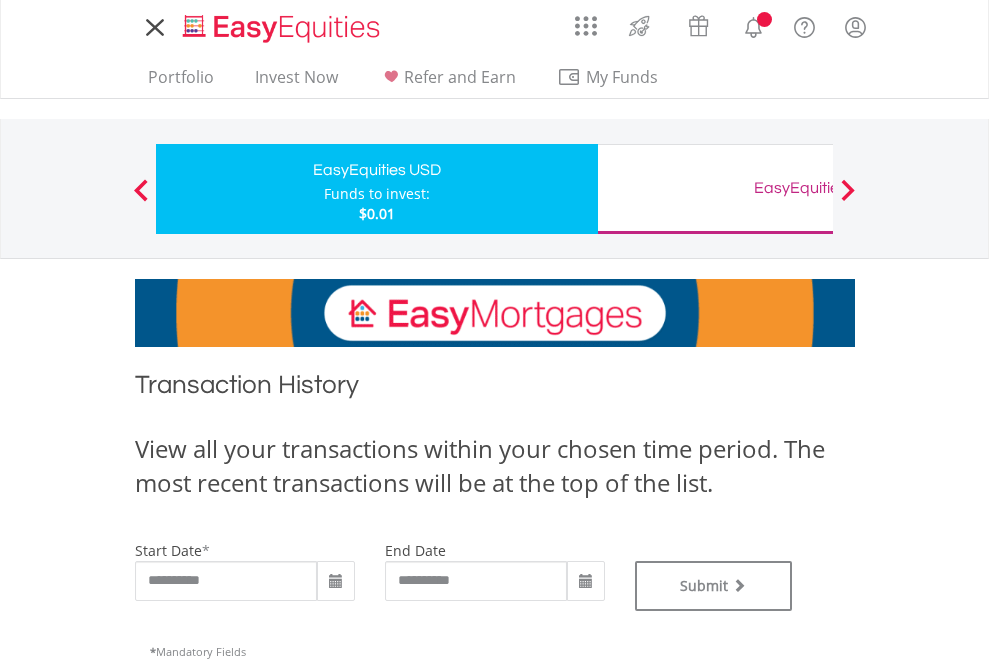 scroll, scrollTop: 0, scrollLeft: 0, axis: both 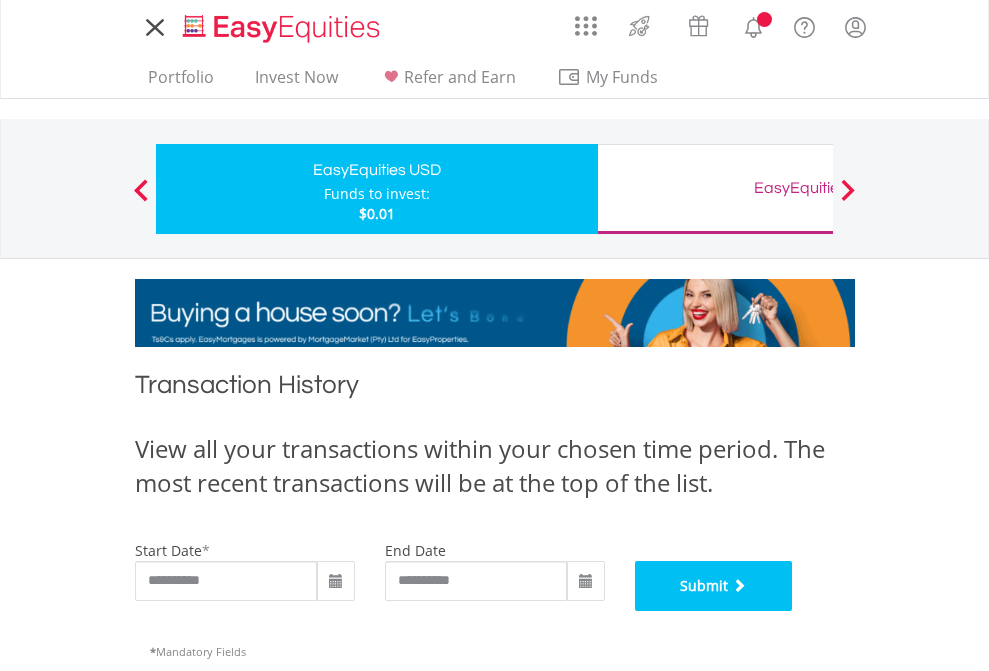 click on "Submit" at bounding box center (714, 586) 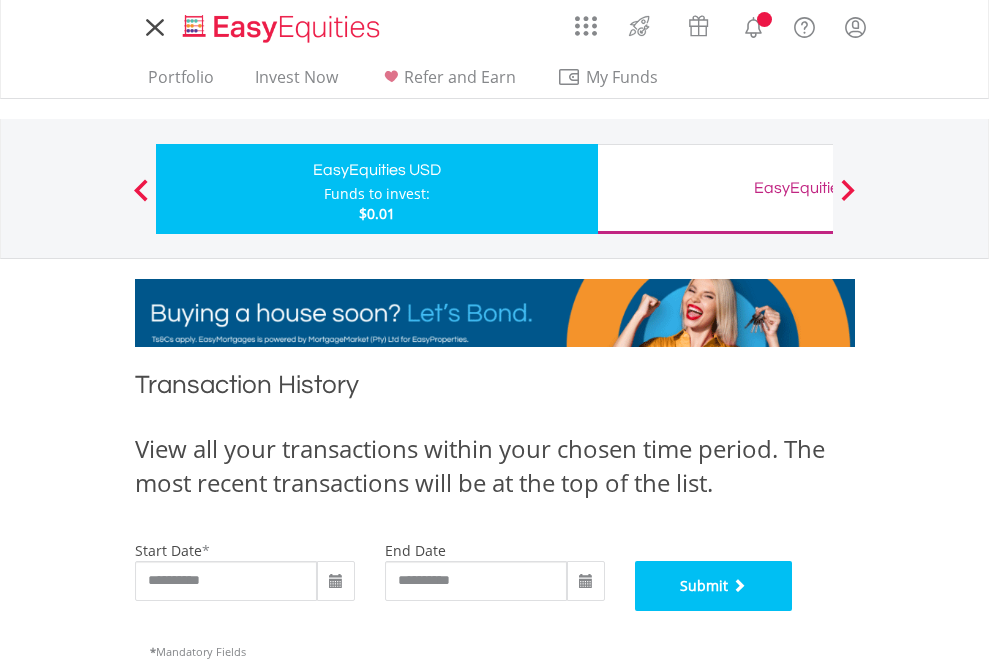 scroll, scrollTop: 811, scrollLeft: 0, axis: vertical 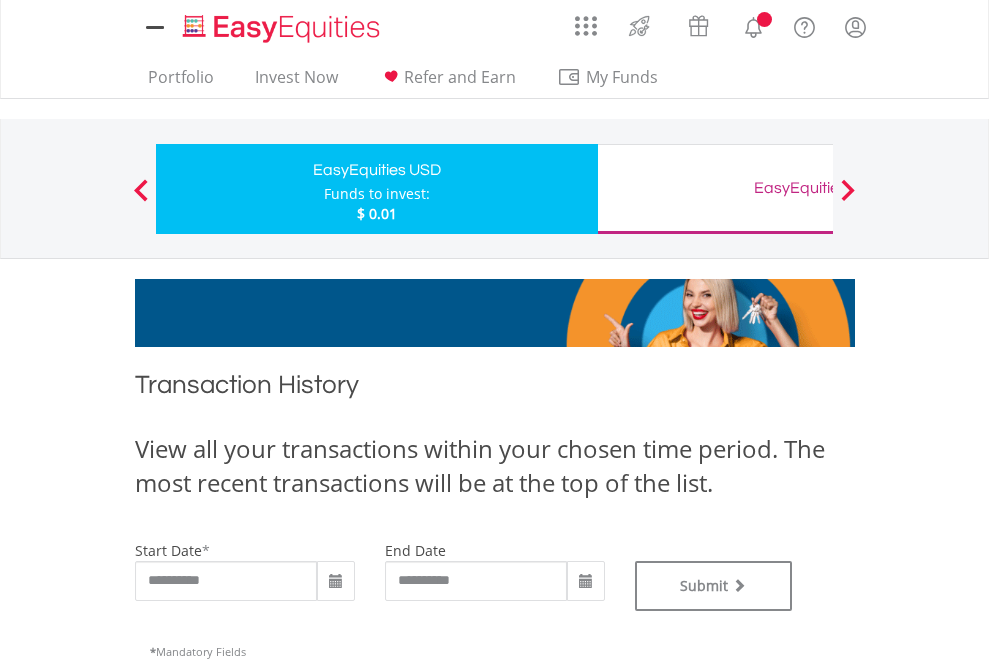 click on "EasyEquities GBP" at bounding box center (818, 188) 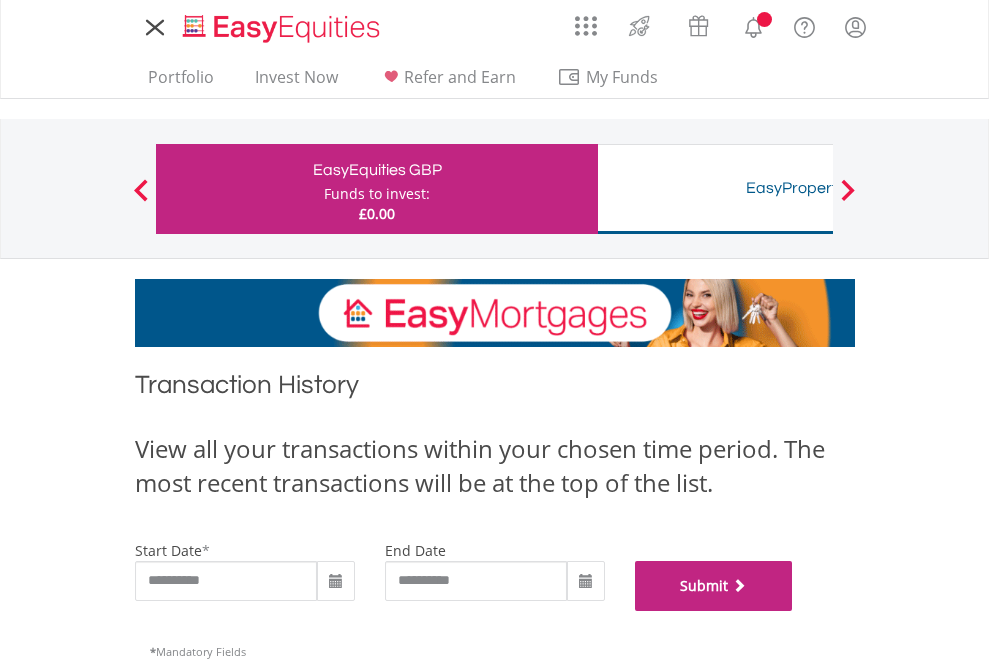 click on "Submit" at bounding box center (714, 586) 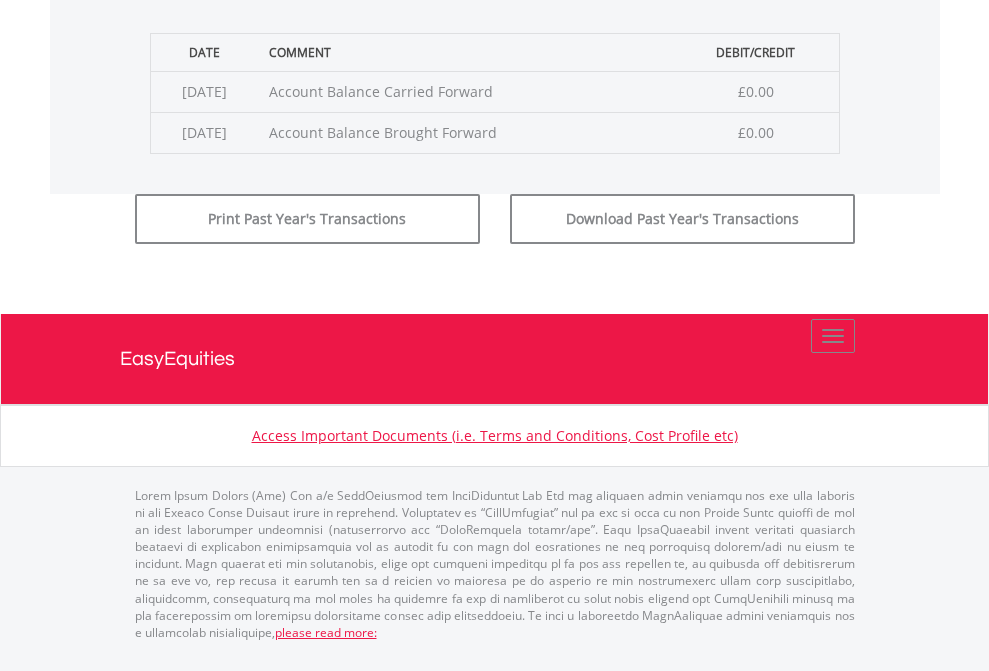 scroll, scrollTop: 811, scrollLeft: 0, axis: vertical 